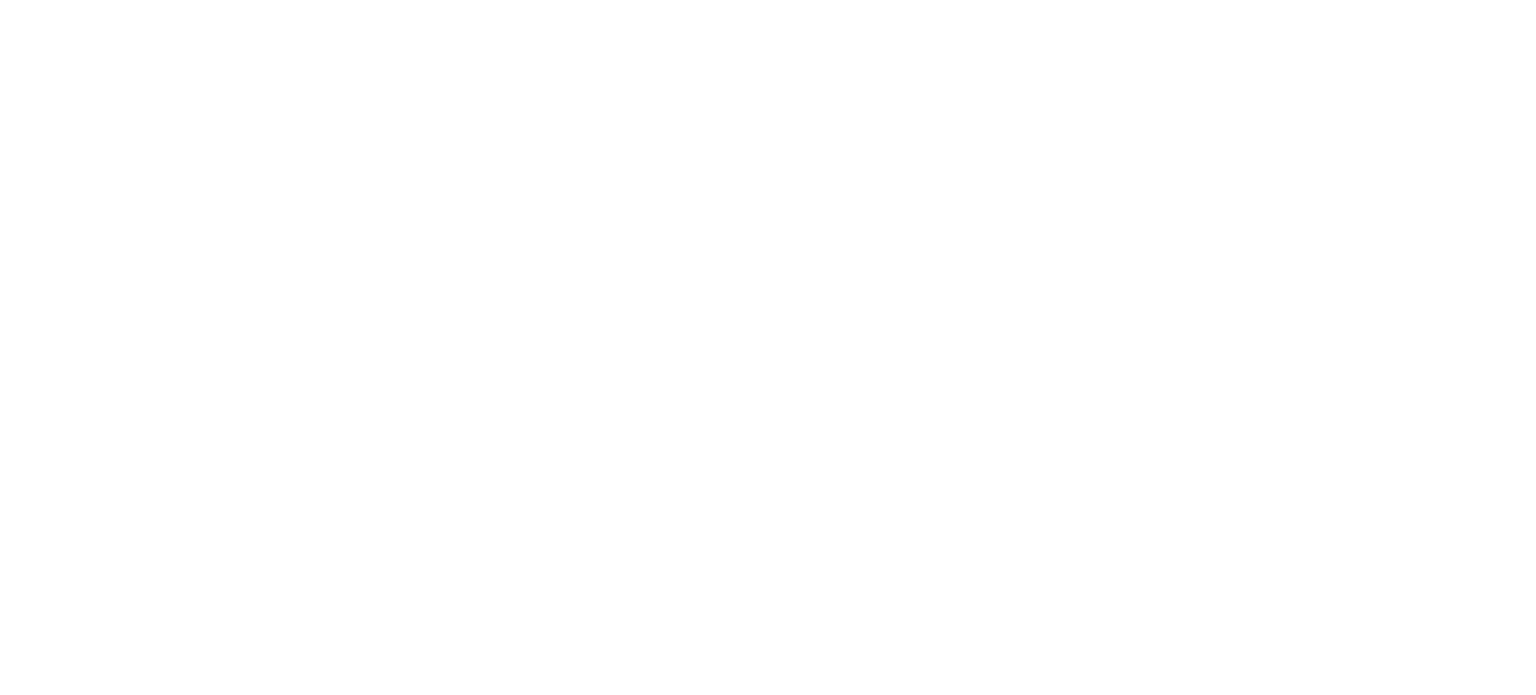 scroll, scrollTop: 0, scrollLeft: 0, axis: both 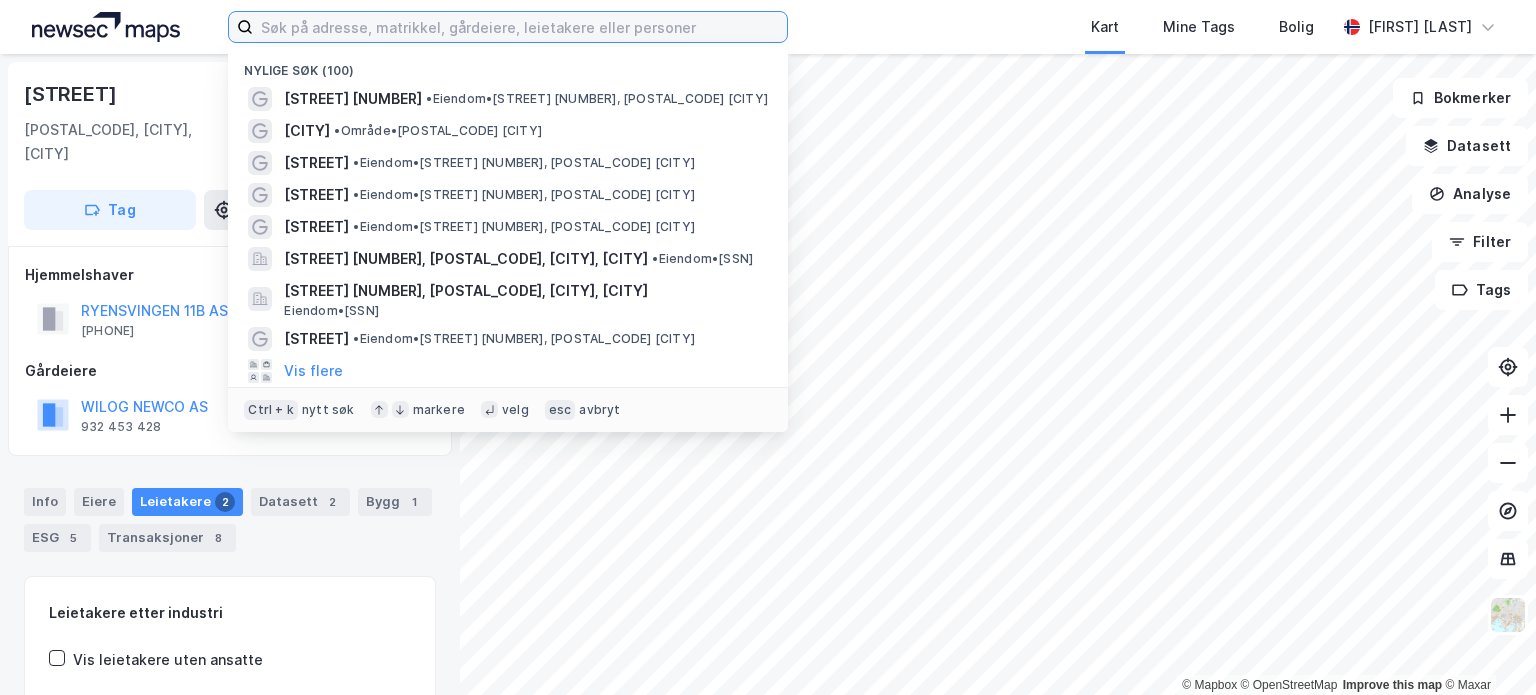 click at bounding box center [520, 27] 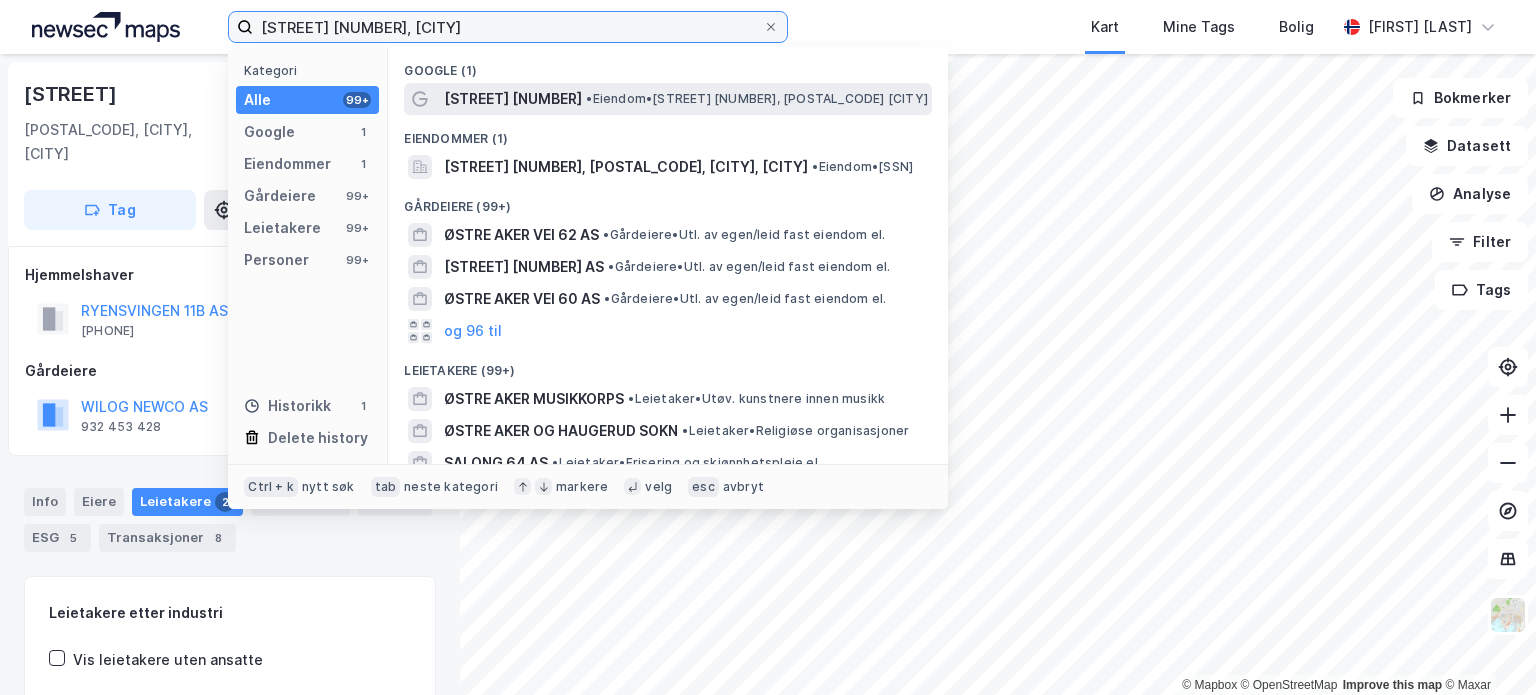 type on "[STREET] [NUMBER], [CITY]" 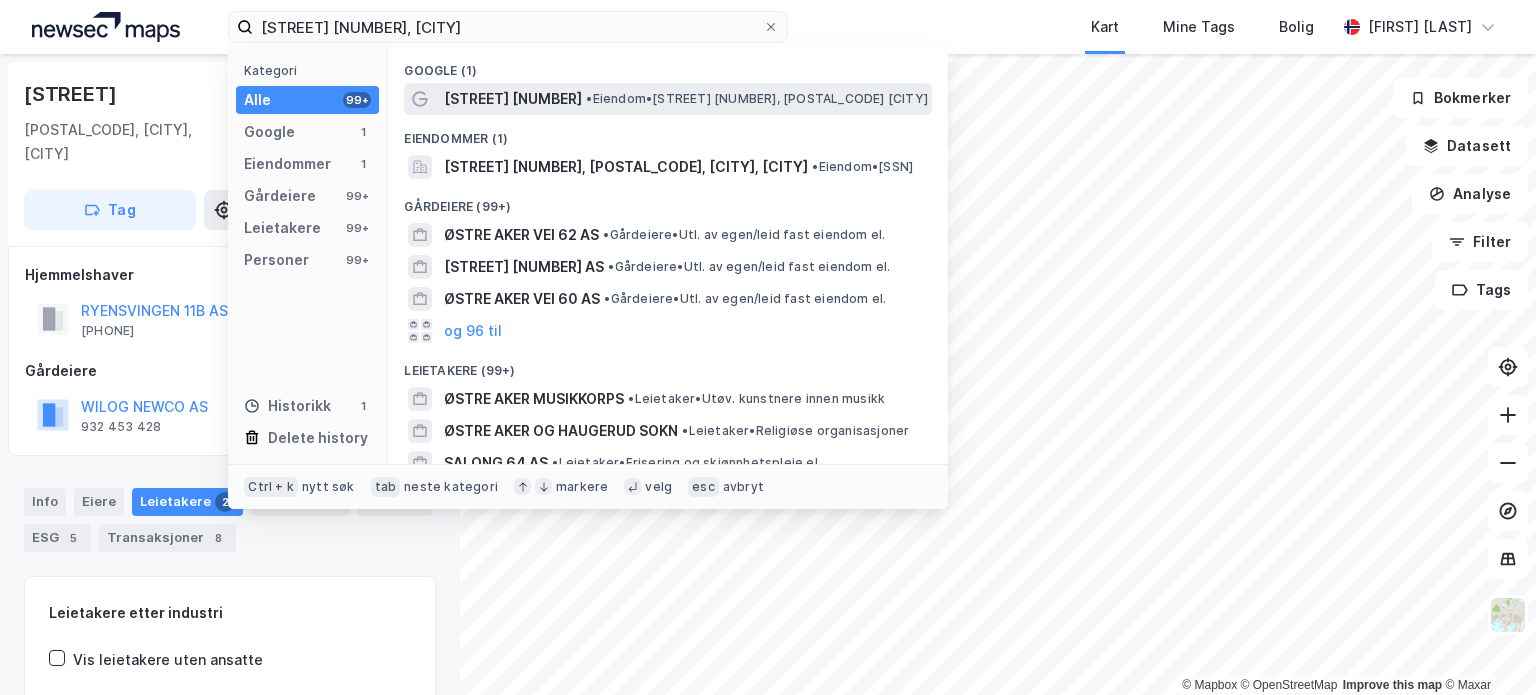 click on "•   Eiendom  •  [STREET] [NUMBER], [POSTAL_CODE] [CITY]" at bounding box center [757, 99] 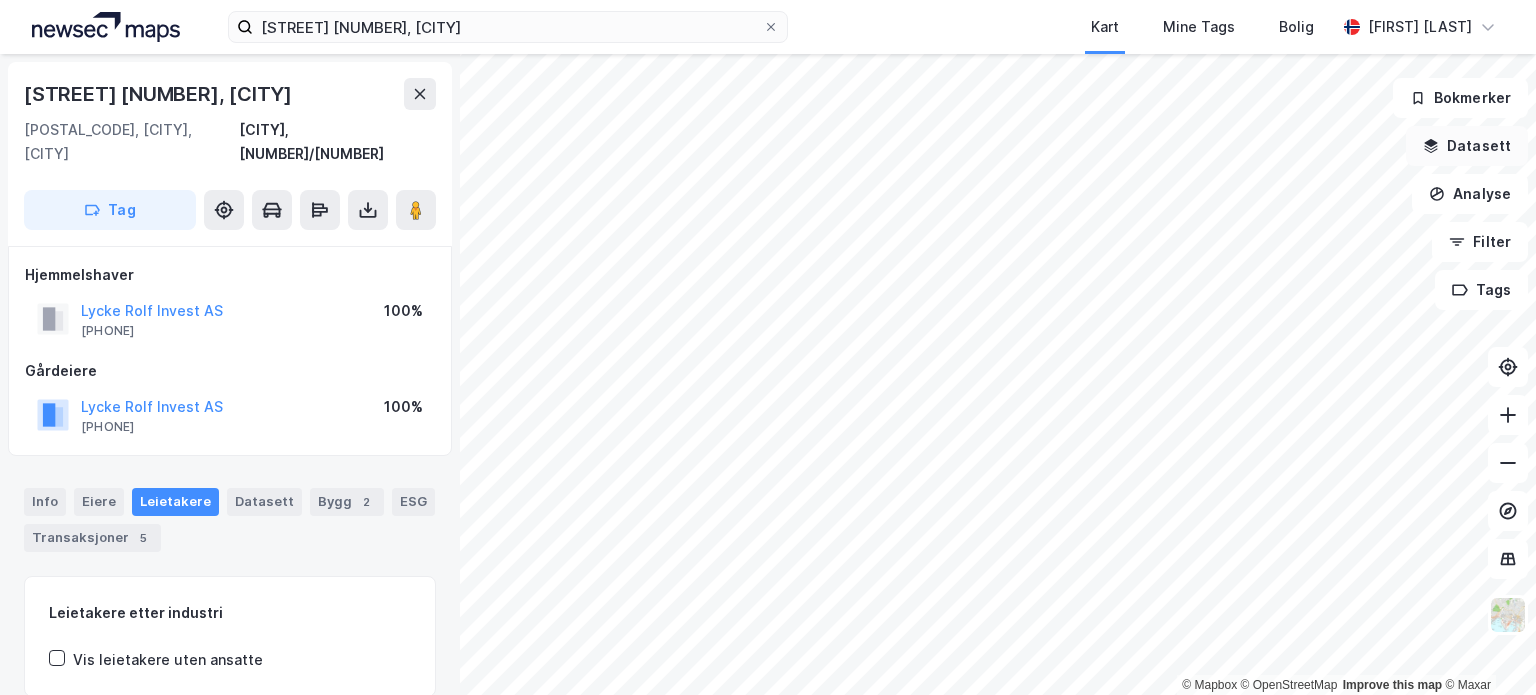 click on "Datasett" at bounding box center [1467, 146] 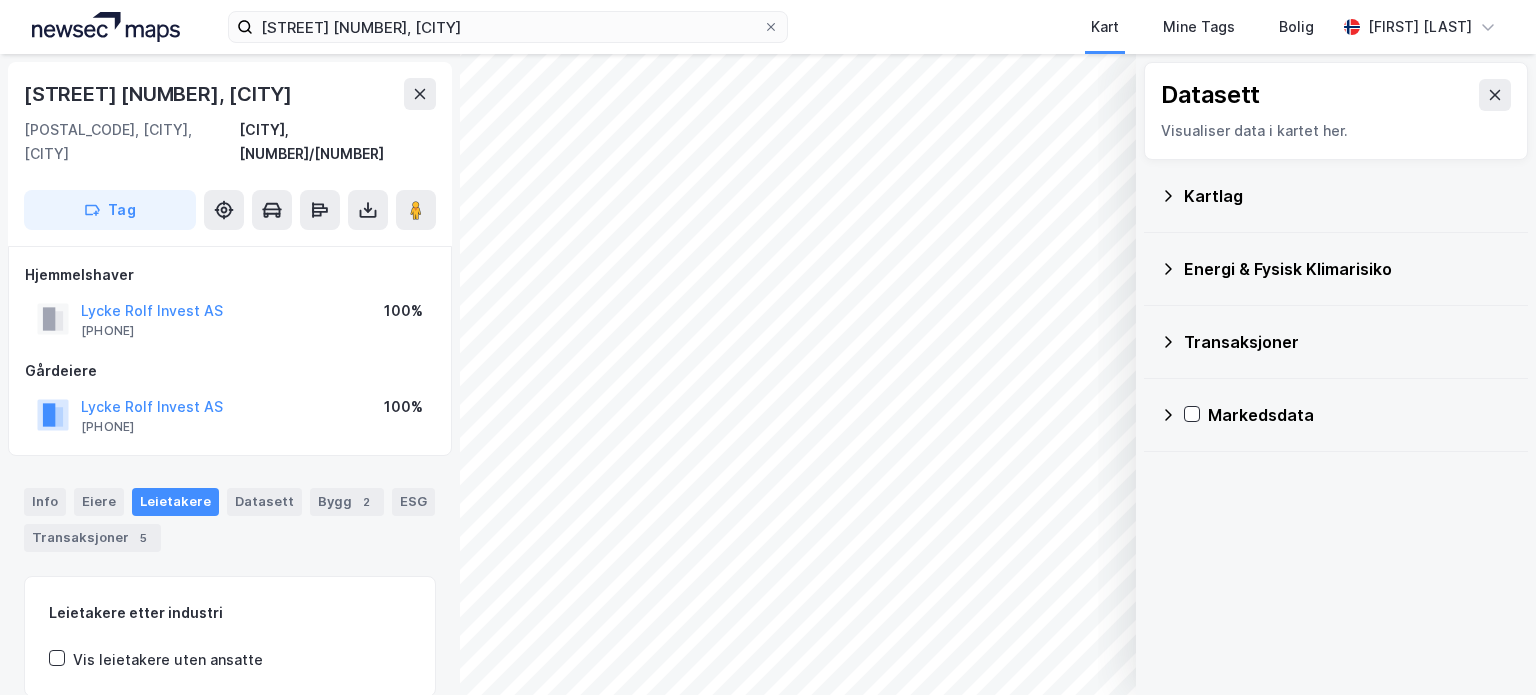 click on "Energi & Fysisk Klimarisiko" at bounding box center (1348, 269) 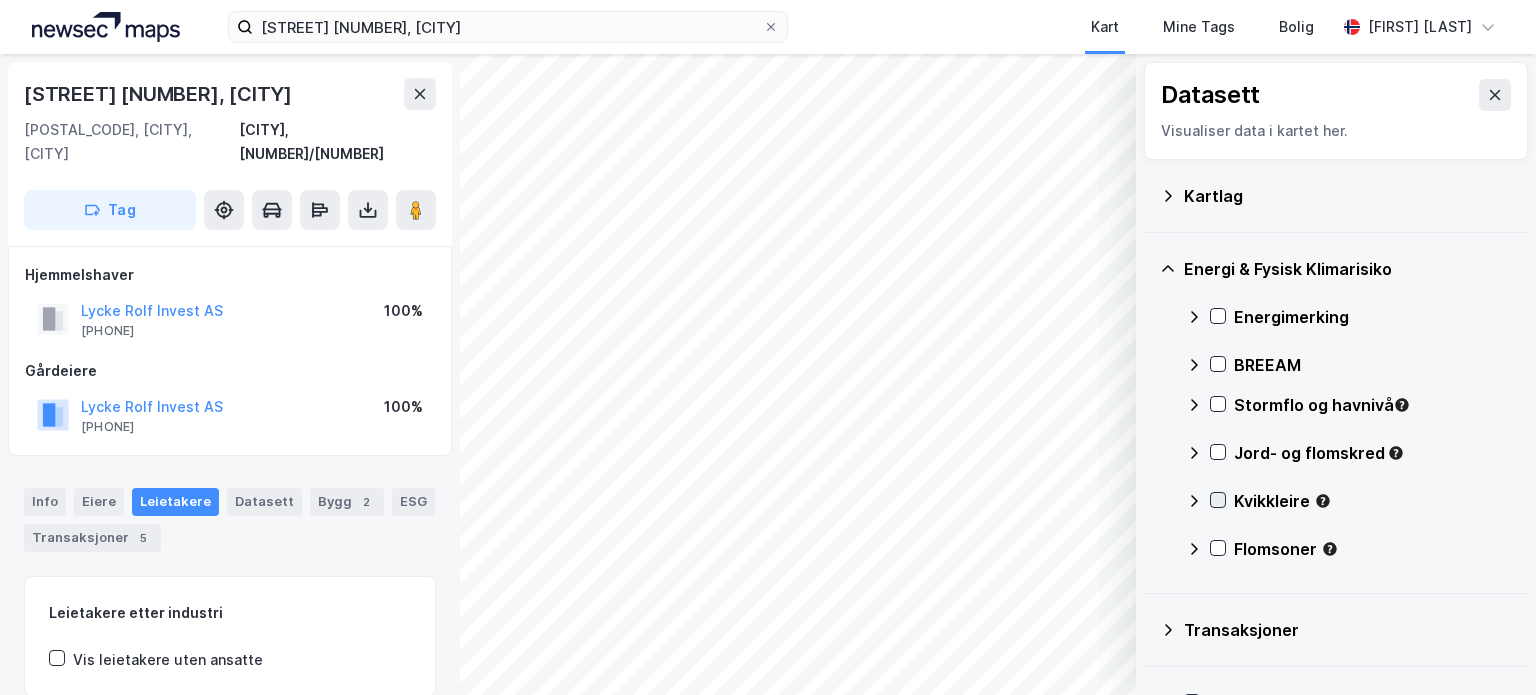 click 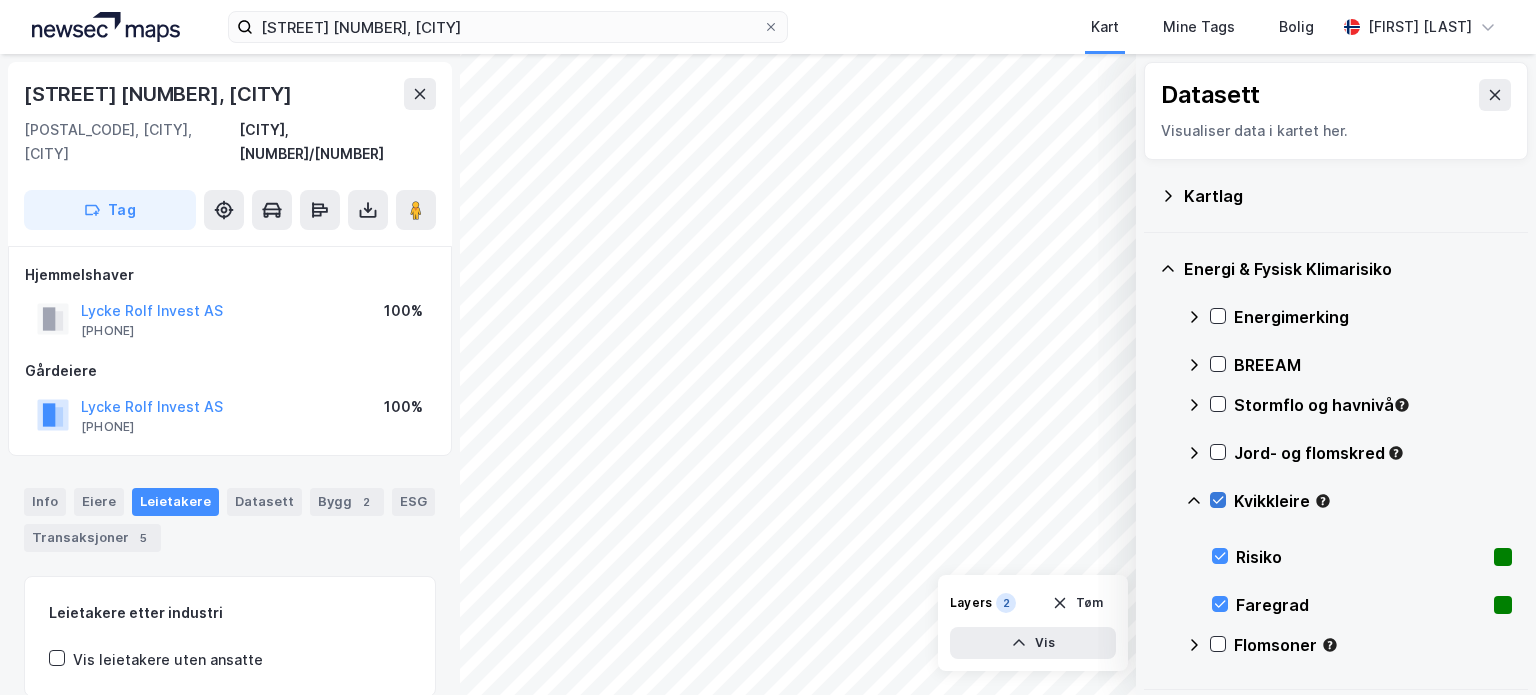 click 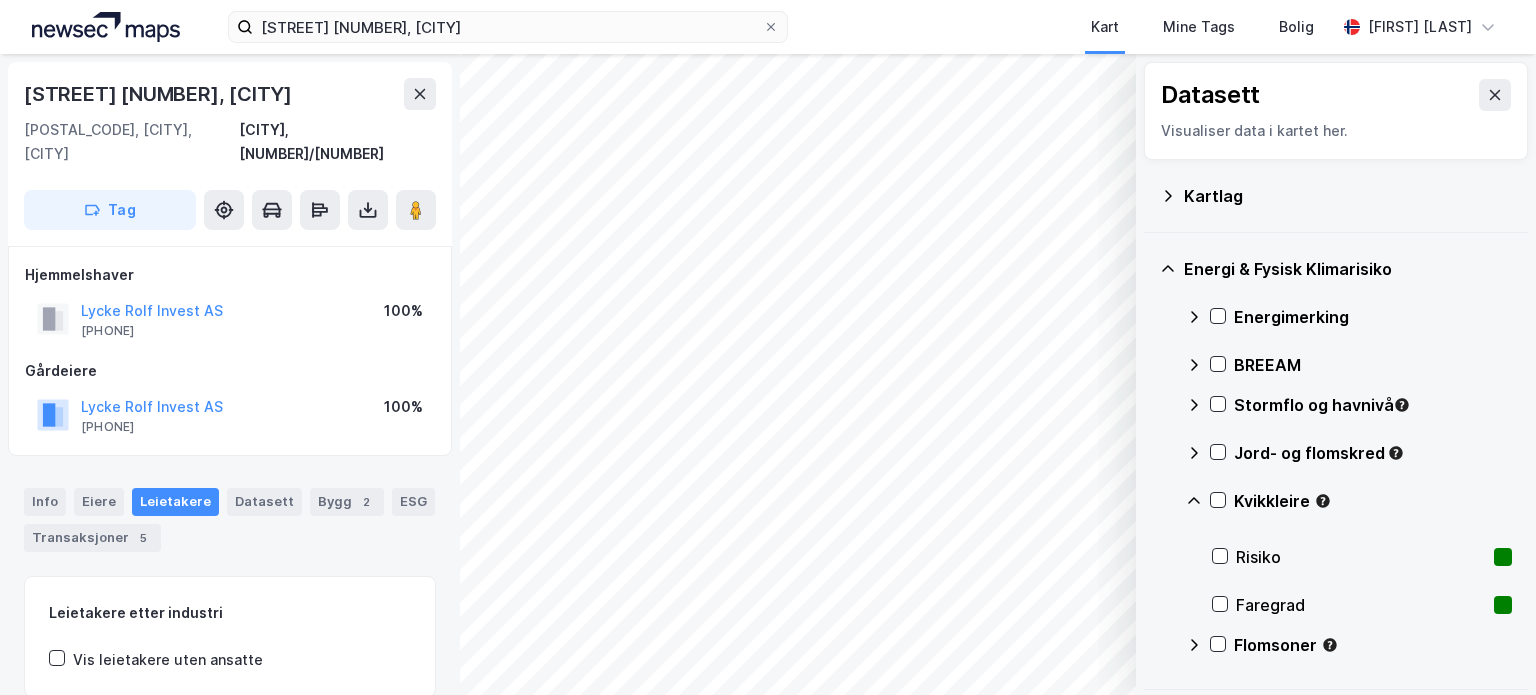 click 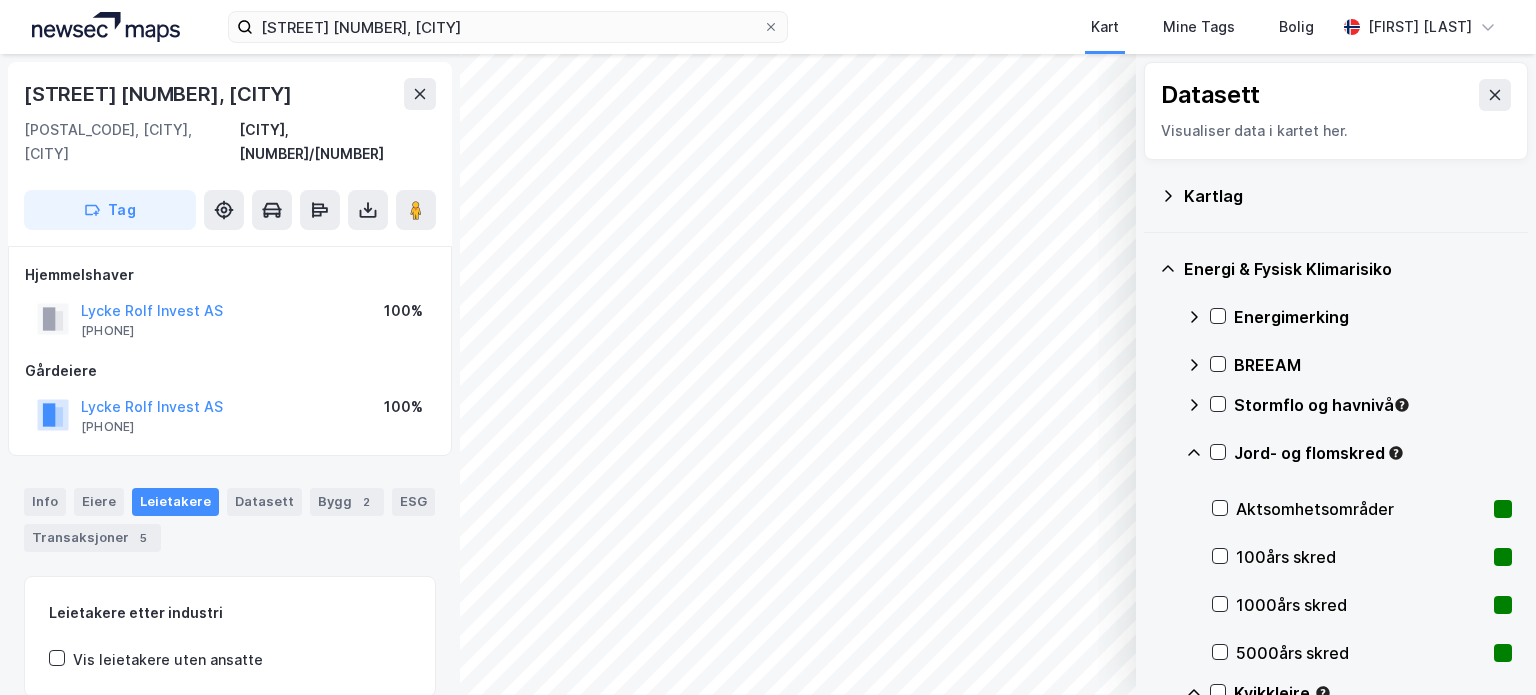 click on "Jord- og flomskred" at bounding box center [1349, 461] 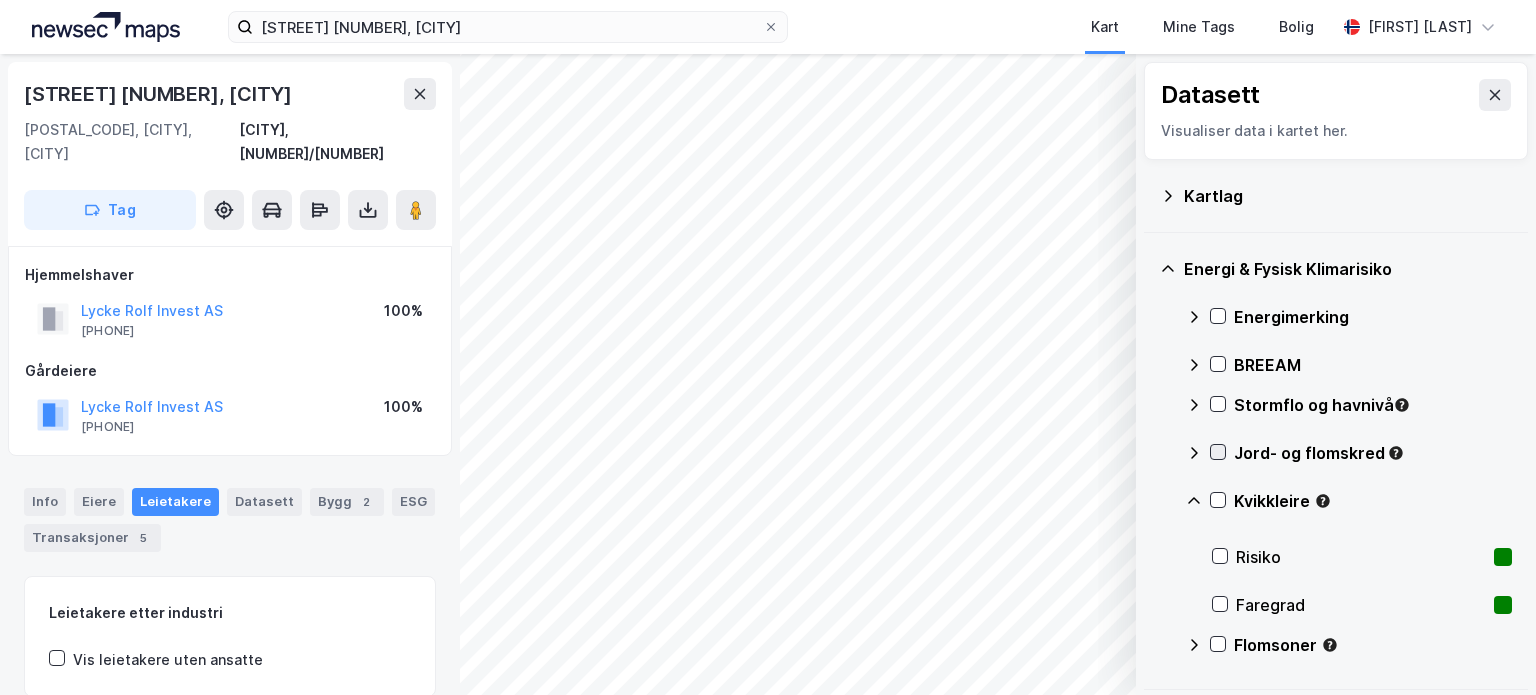 click 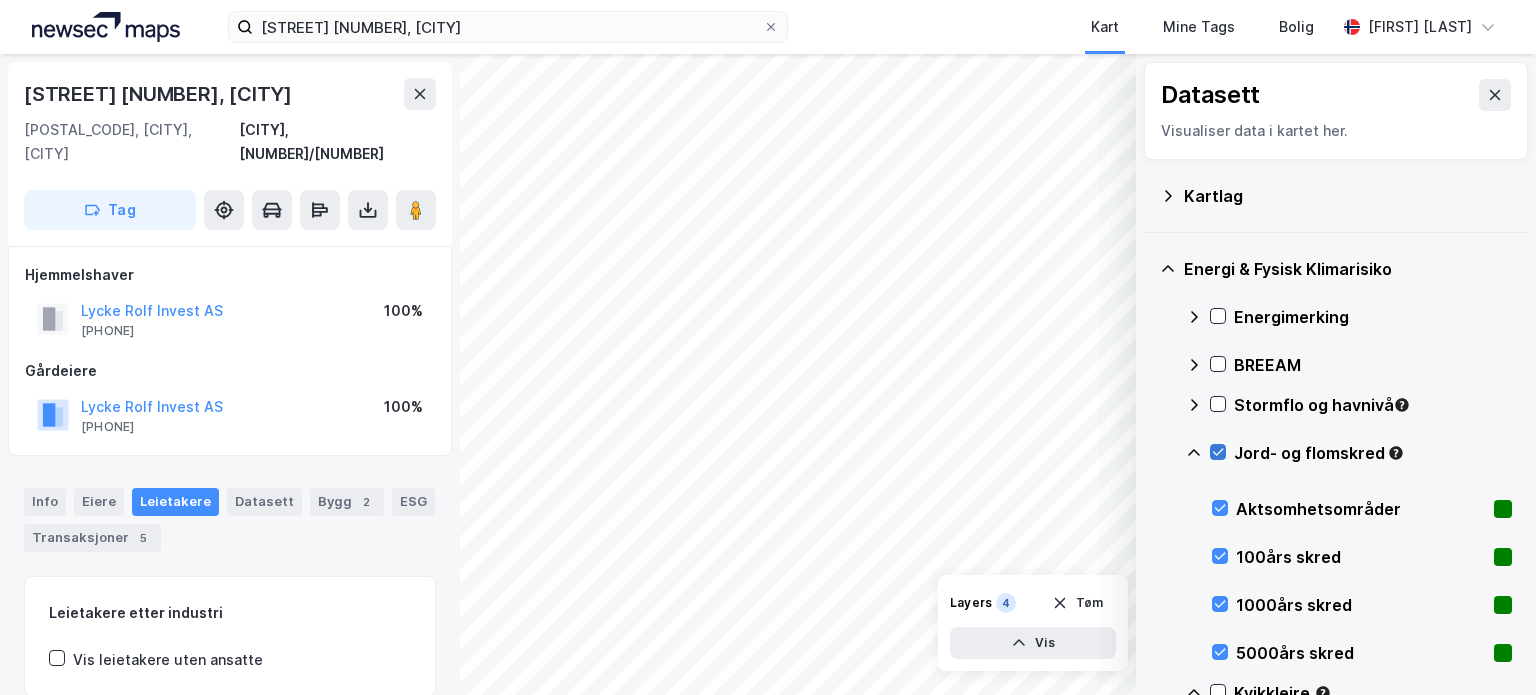 click 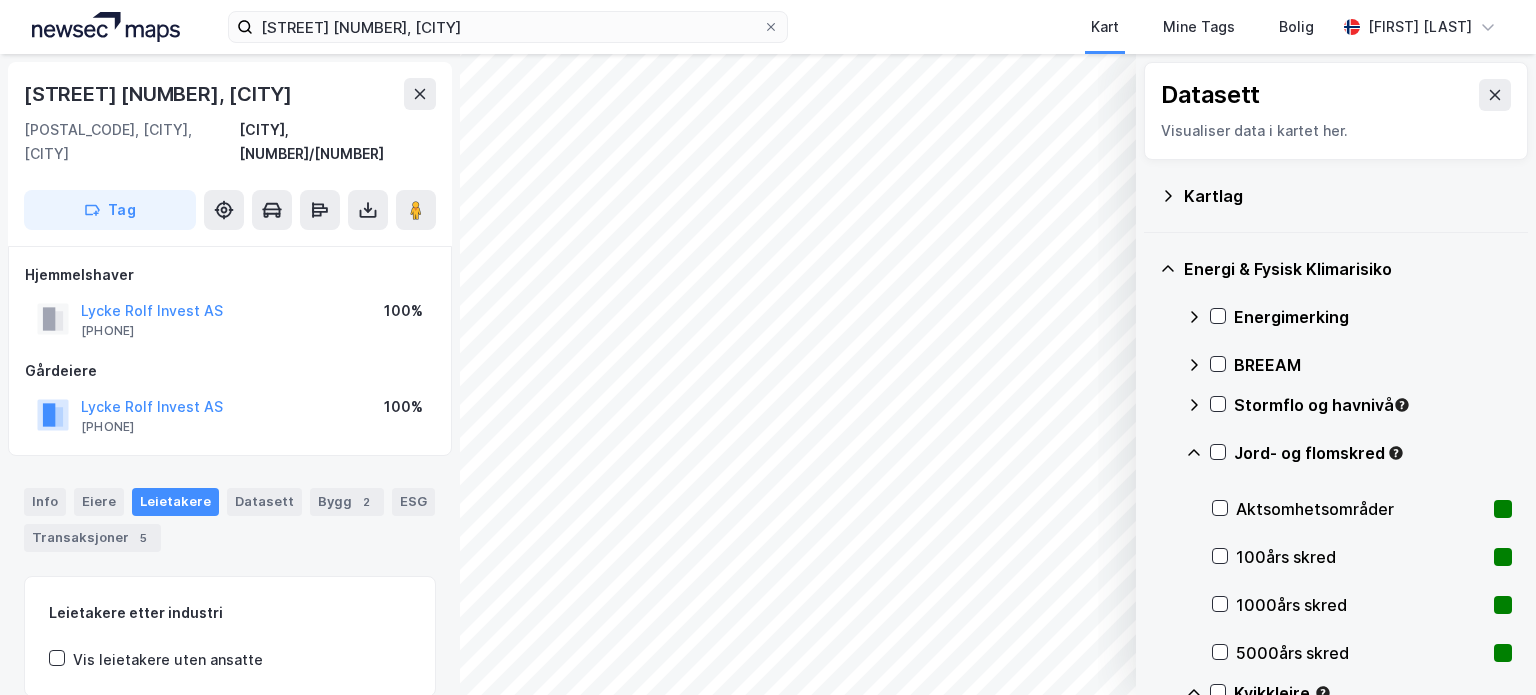 scroll, scrollTop: 100, scrollLeft: 0, axis: vertical 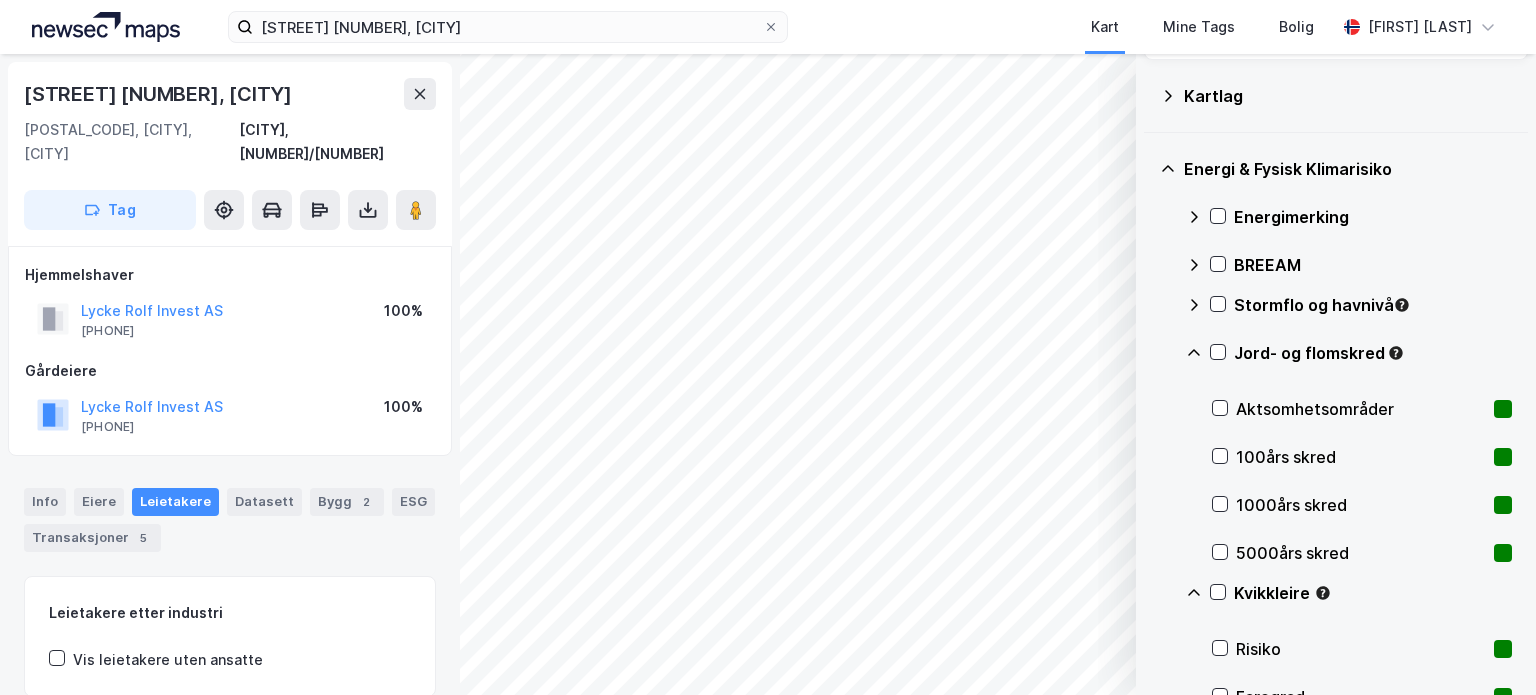 click on "Kartlag" at bounding box center [1336, 96] 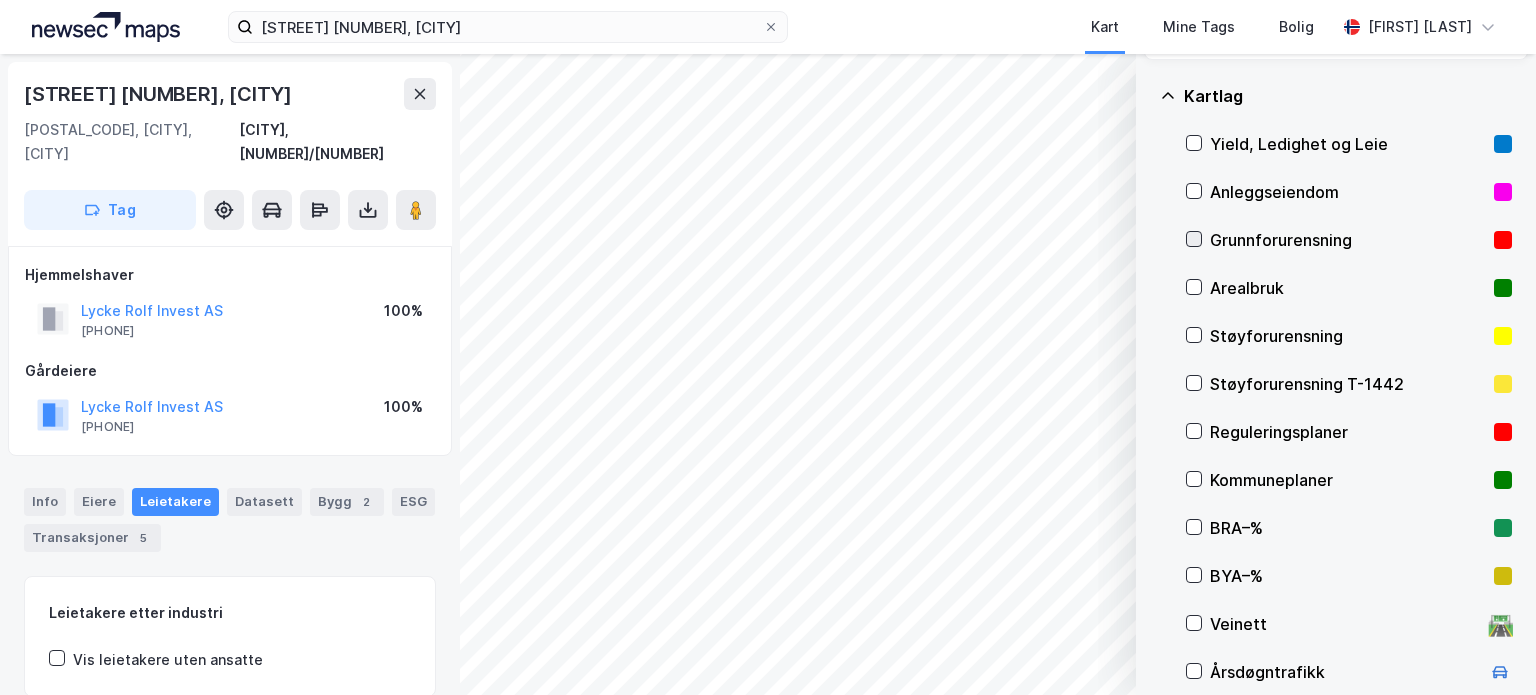 click 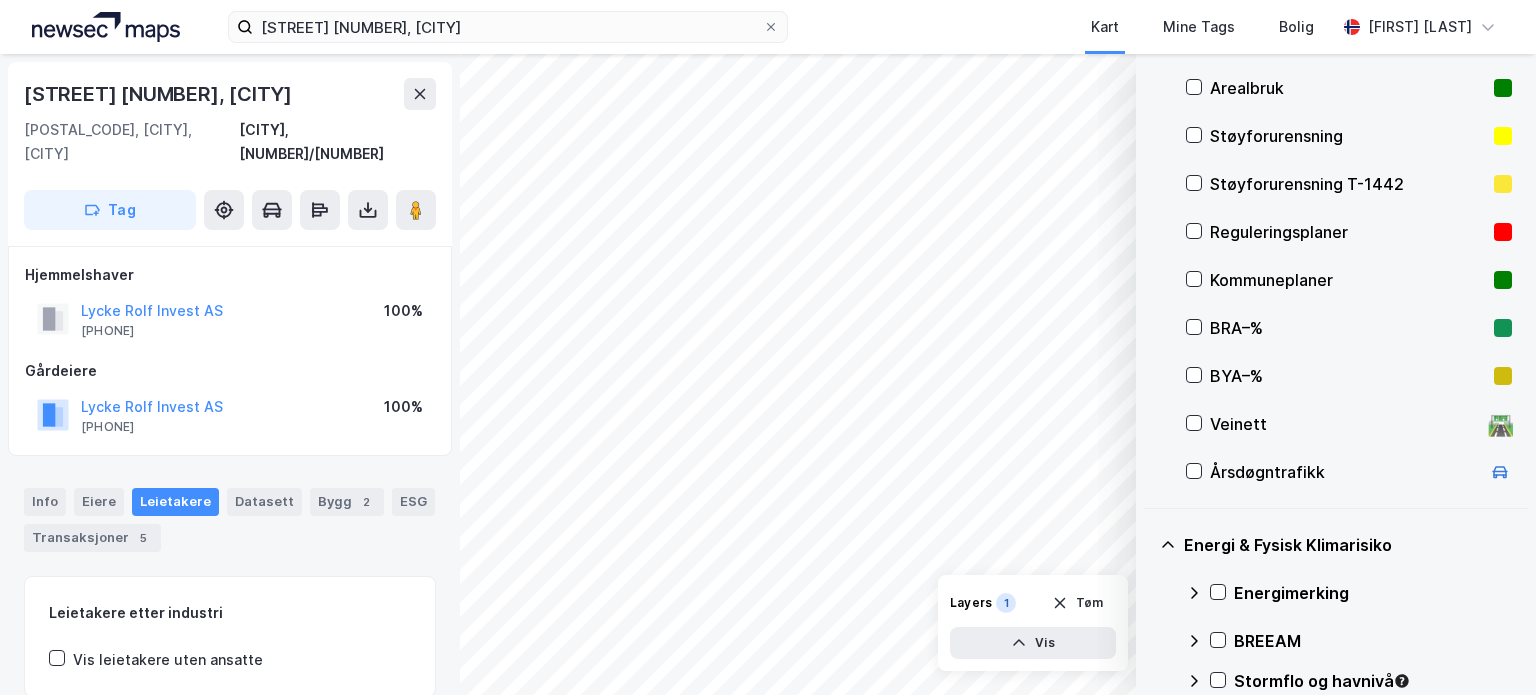 scroll, scrollTop: 0, scrollLeft: 0, axis: both 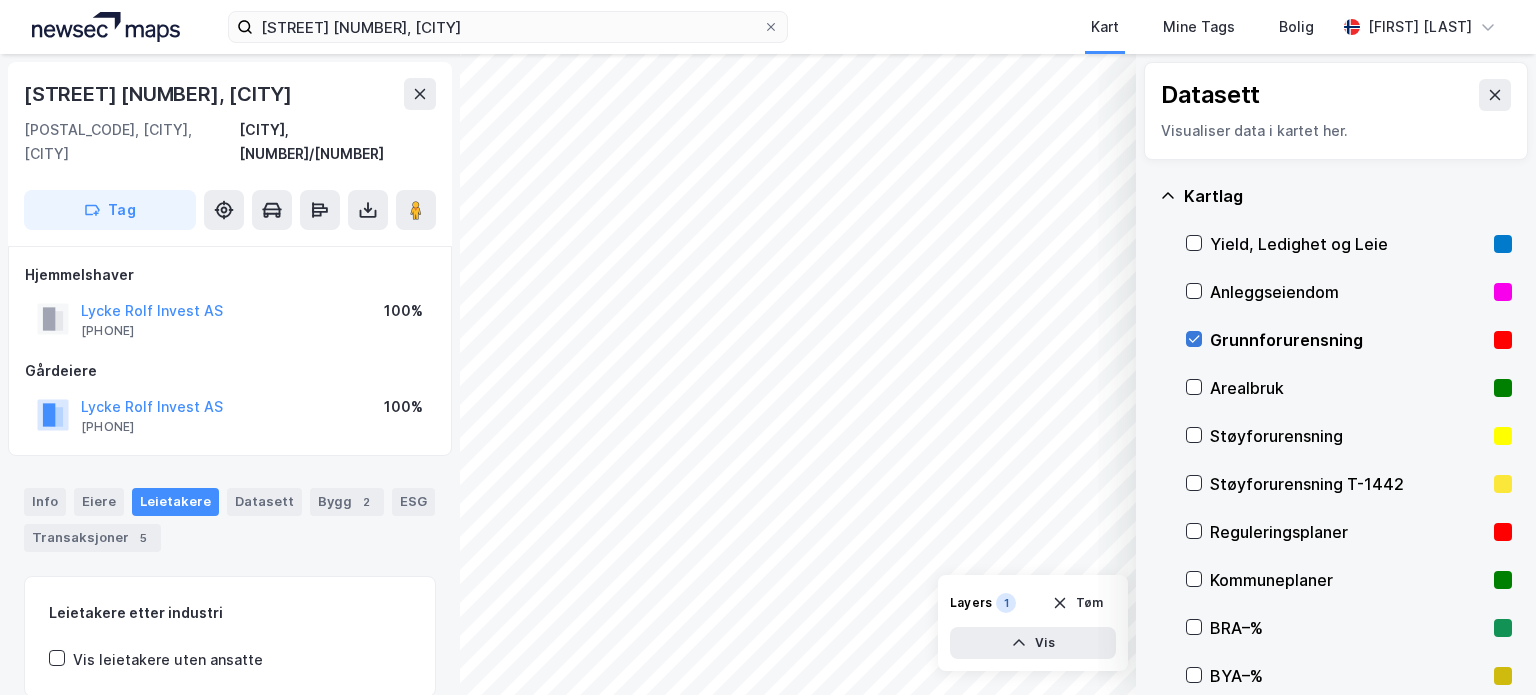click 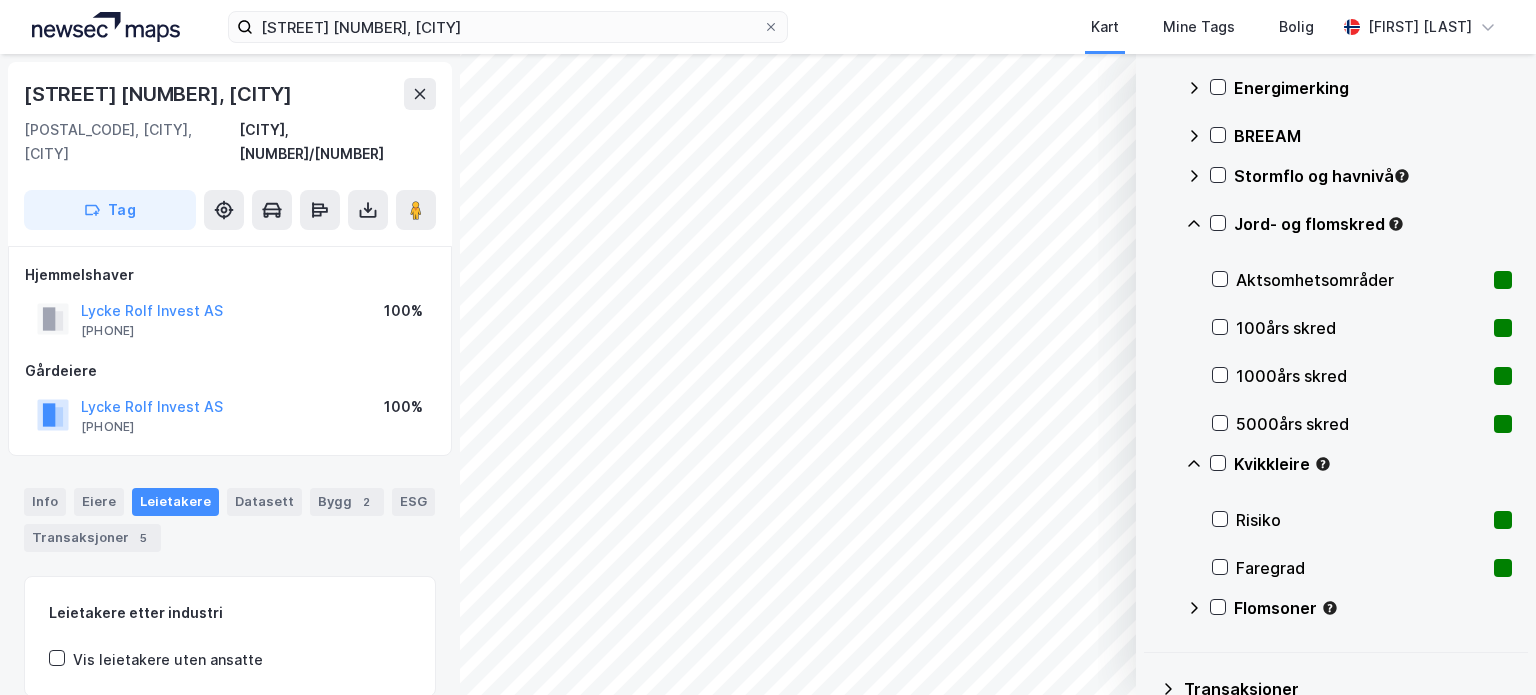 scroll, scrollTop: 900, scrollLeft: 0, axis: vertical 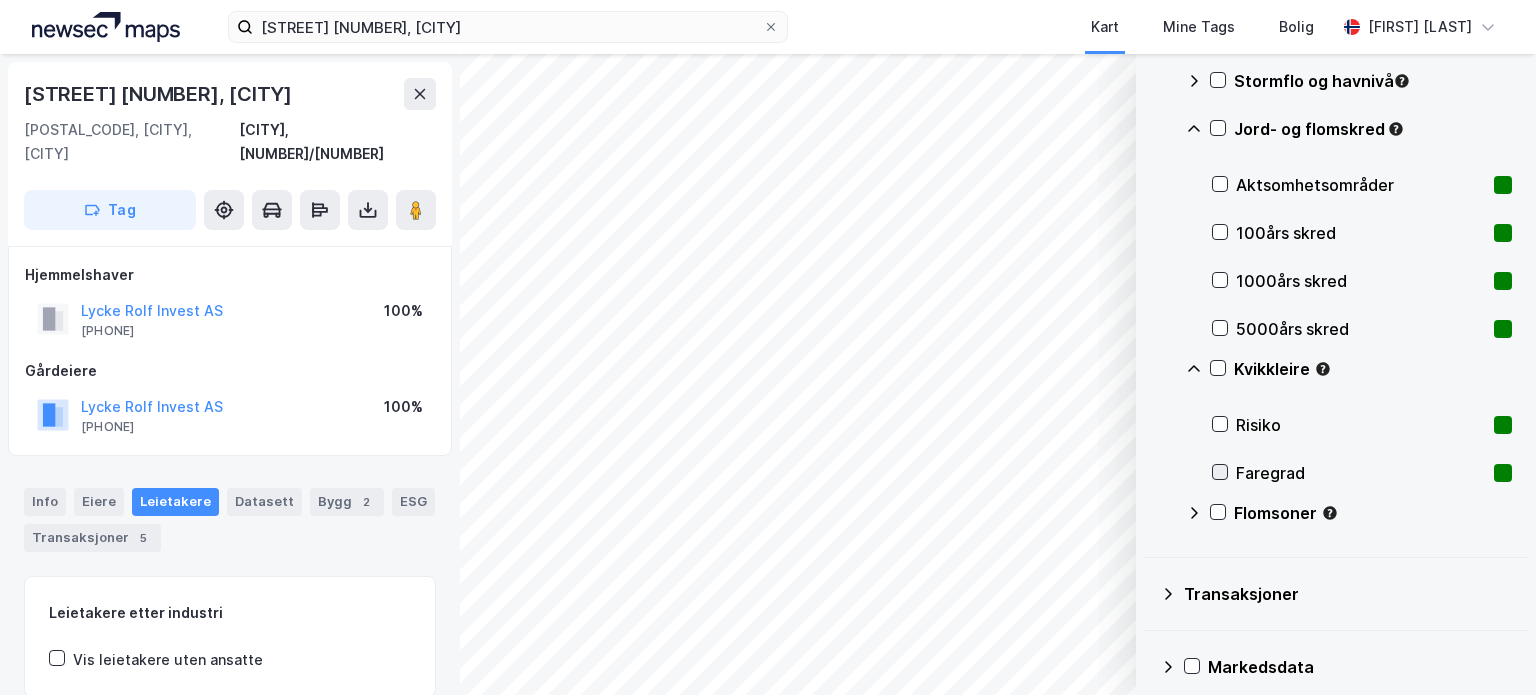 click 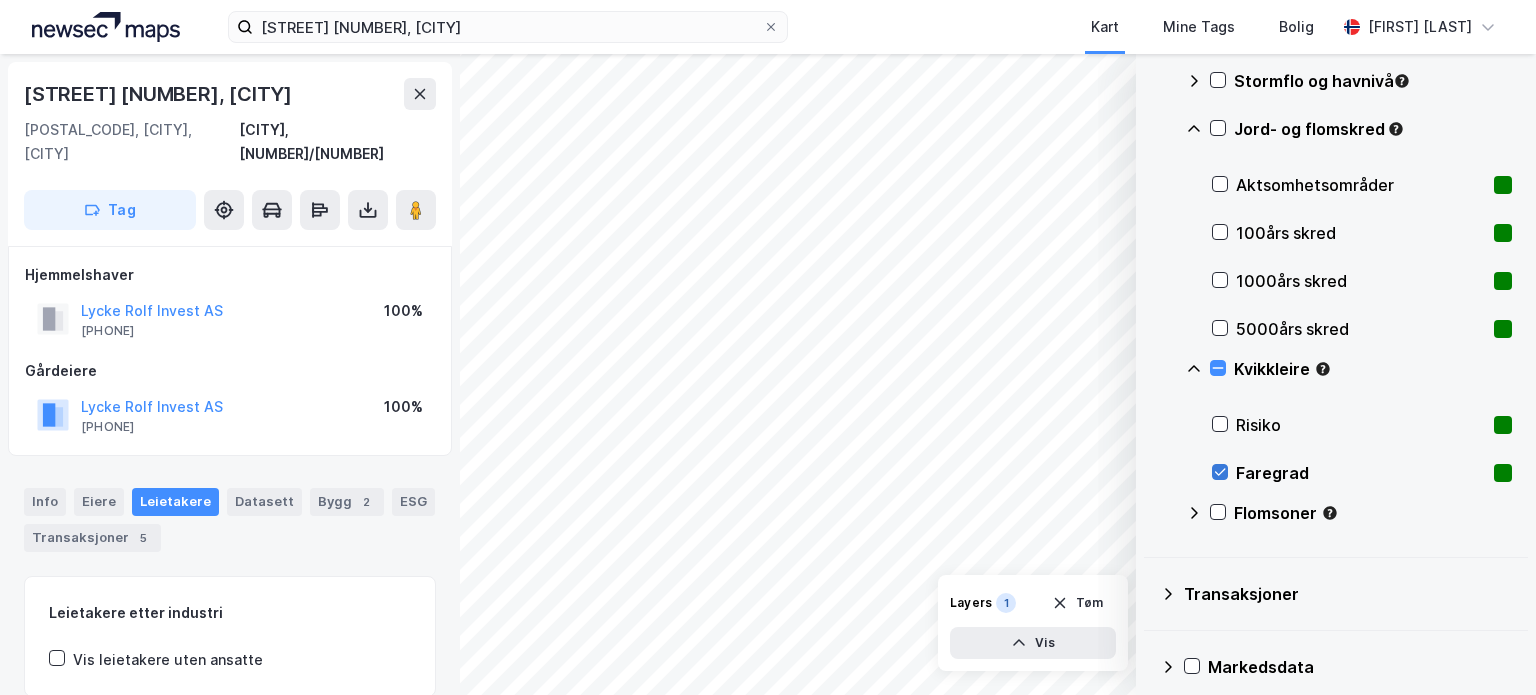 click 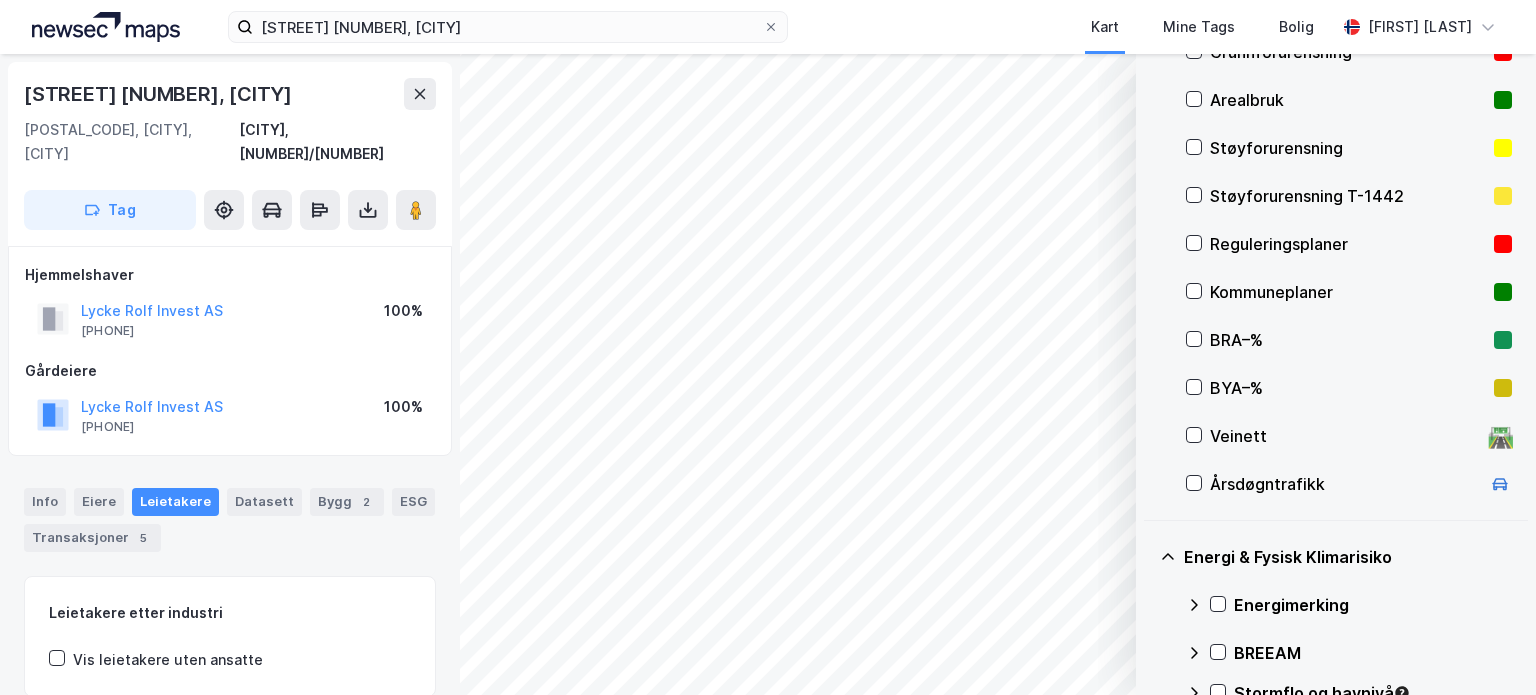 scroll, scrollTop: 300, scrollLeft: 0, axis: vertical 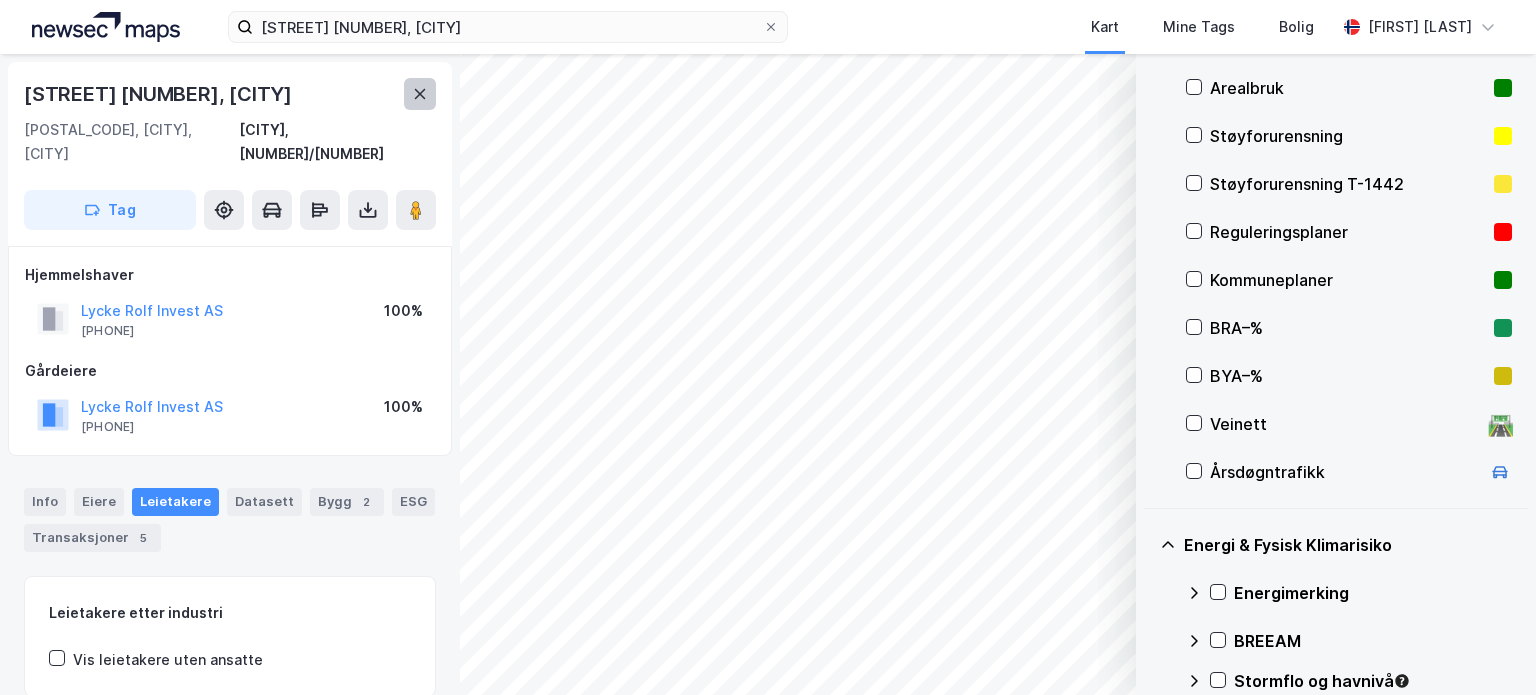 click 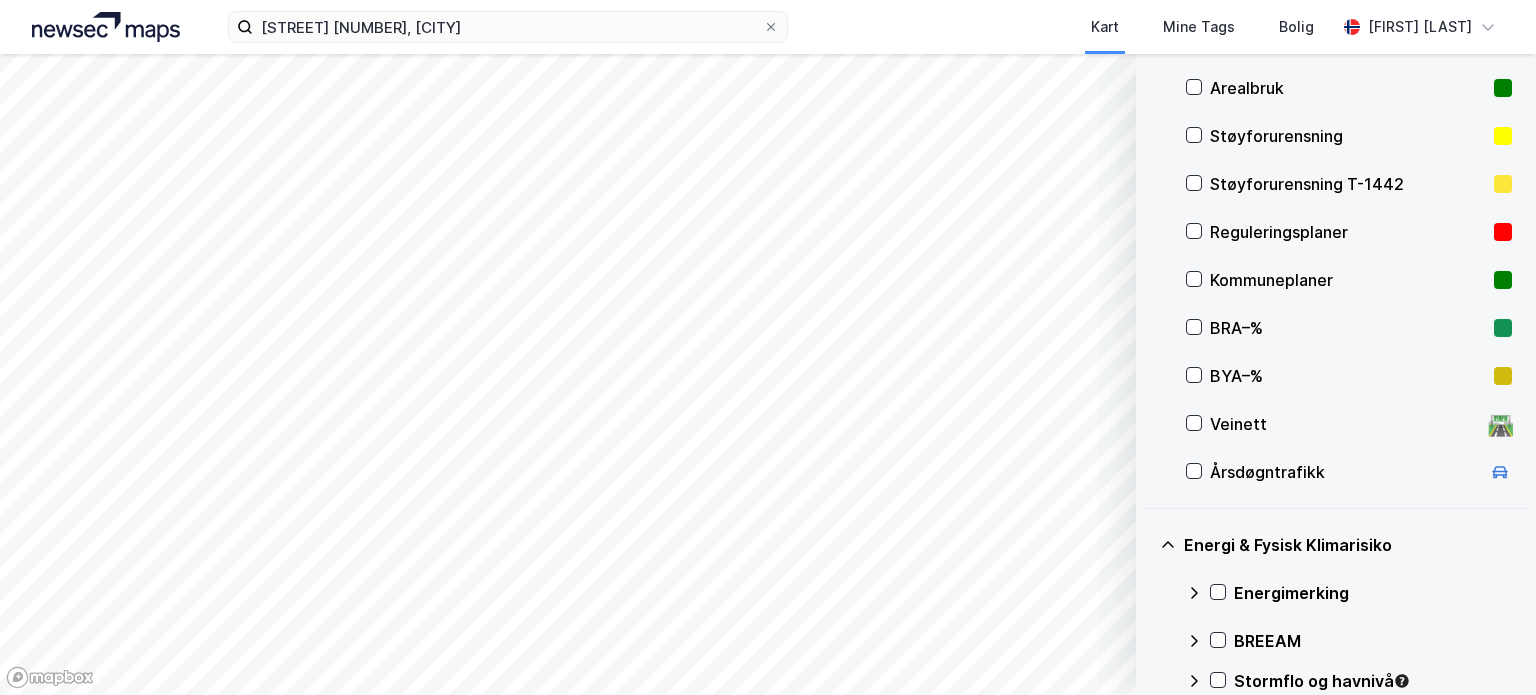 scroll, scrollTop: 0, scrollLeft: 0, axis: both 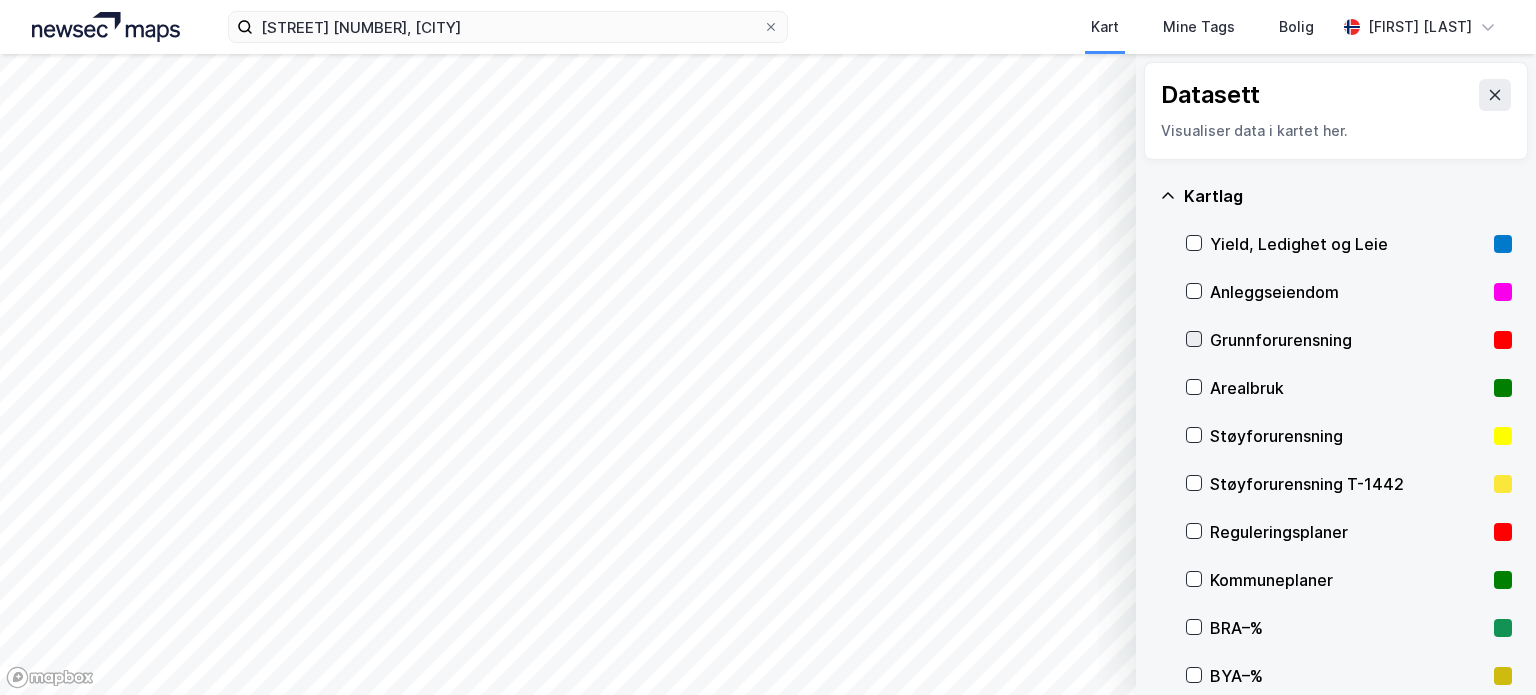 click 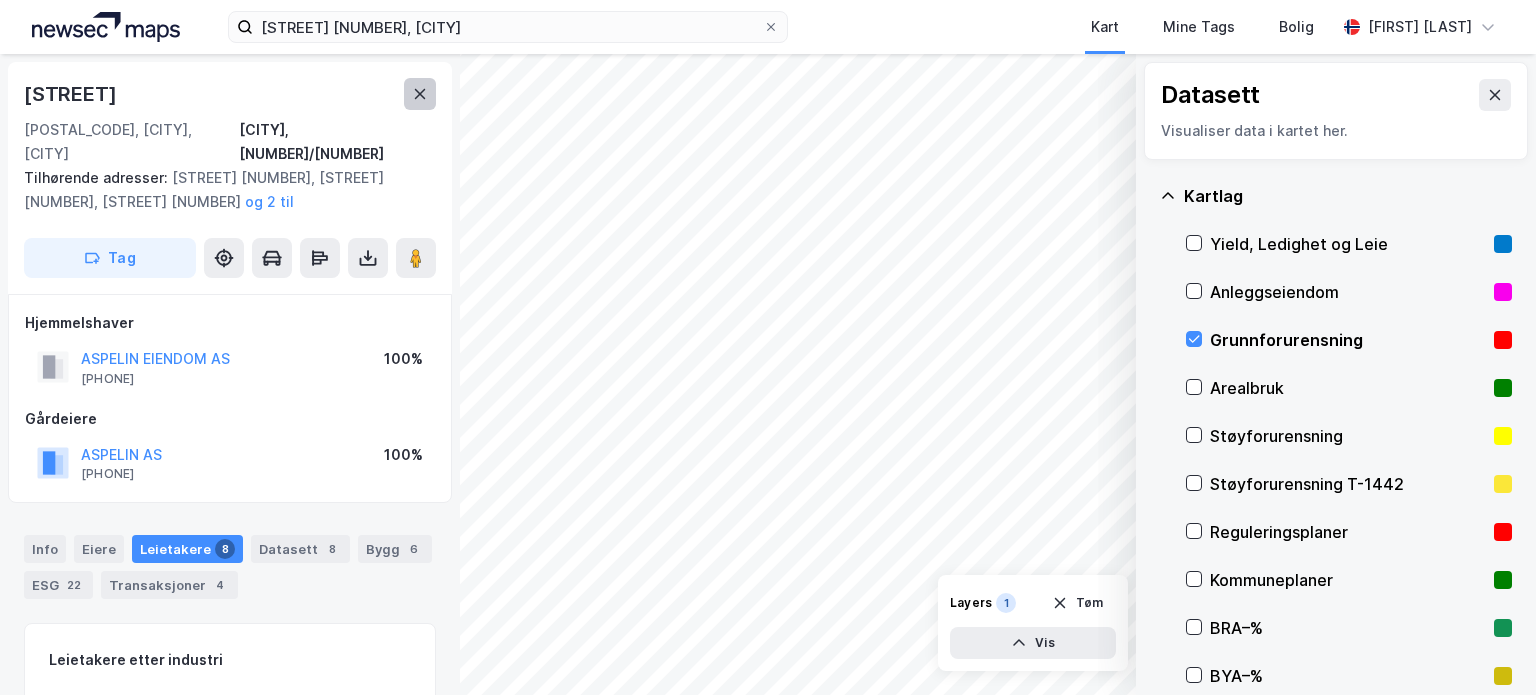 click 